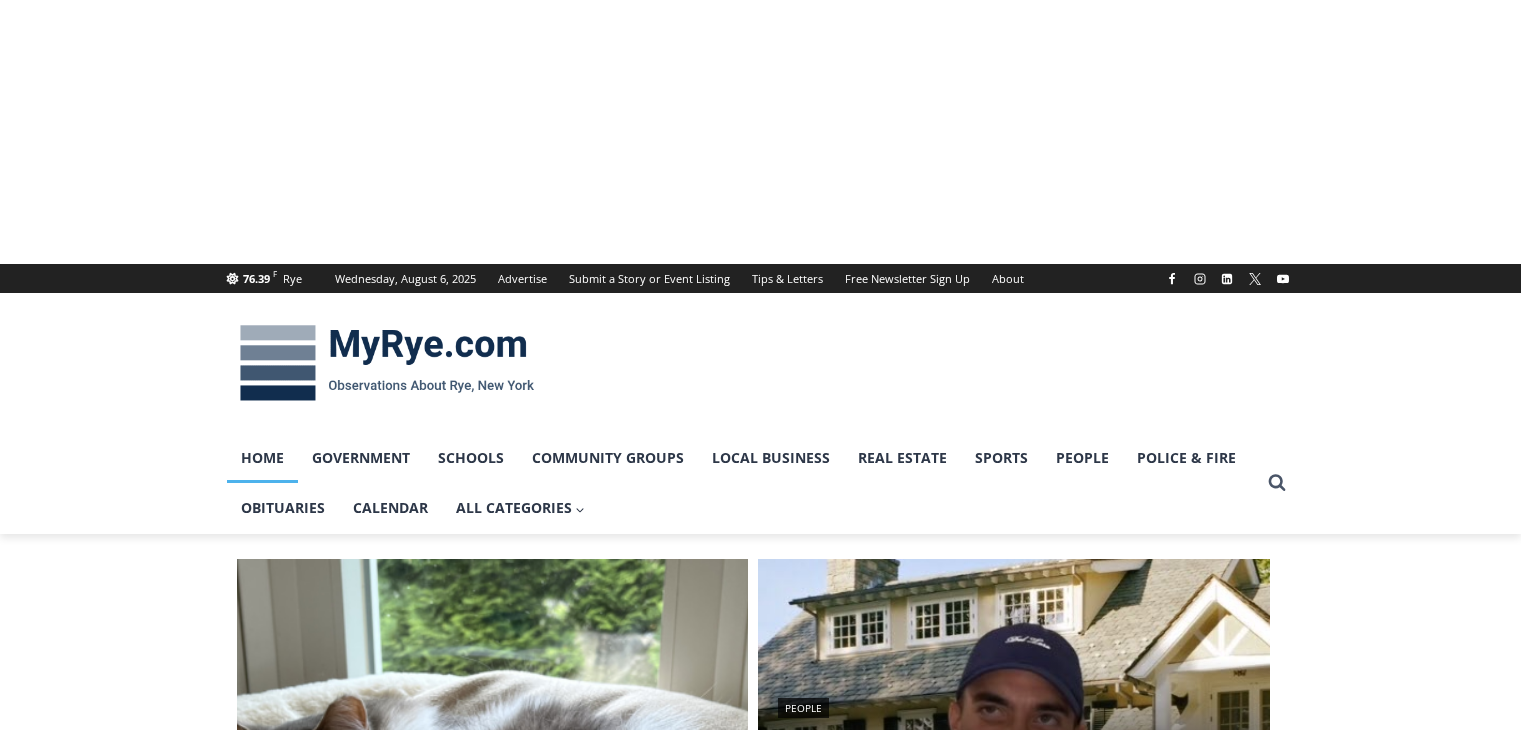 scroll, scrollTop: 0, scrollLeft: 0, axis: both 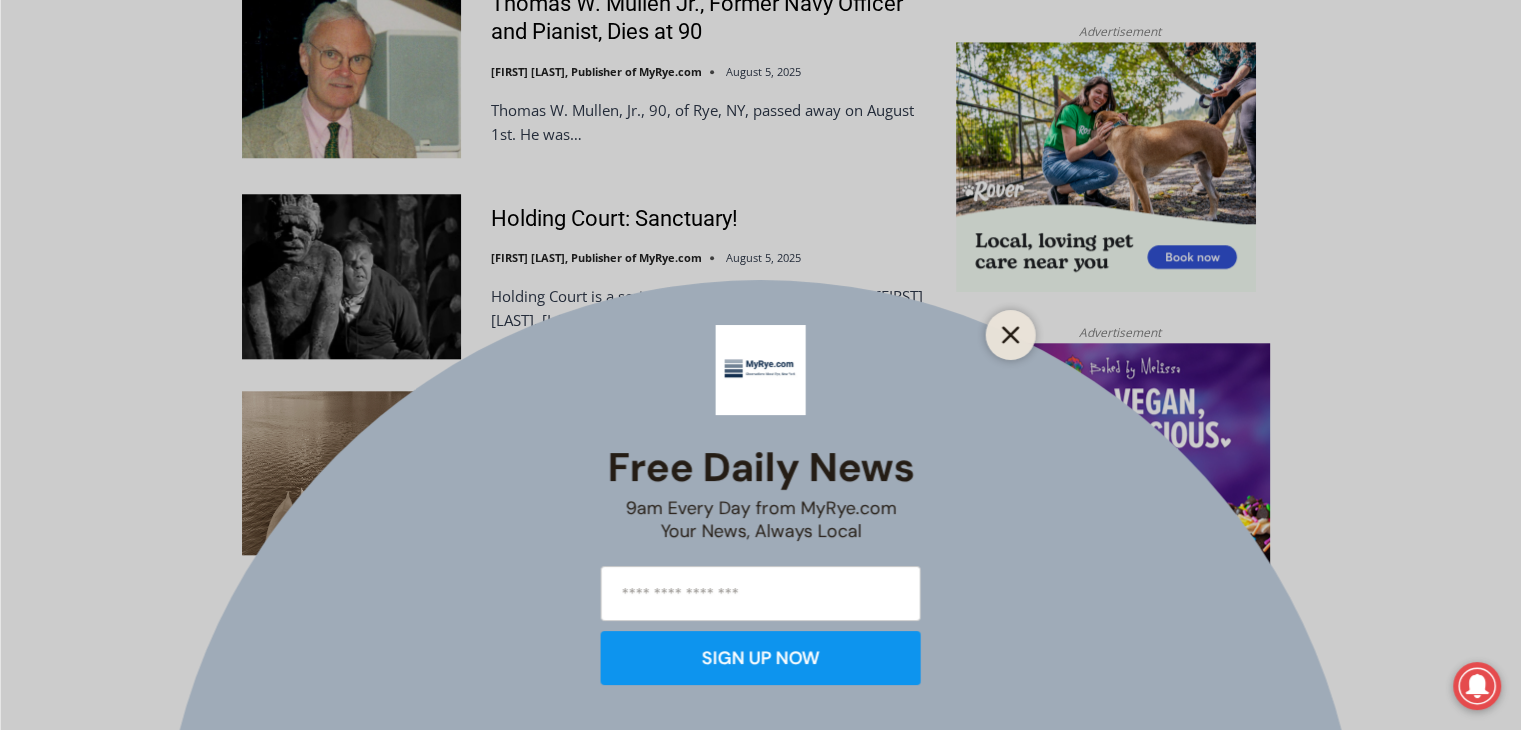 click 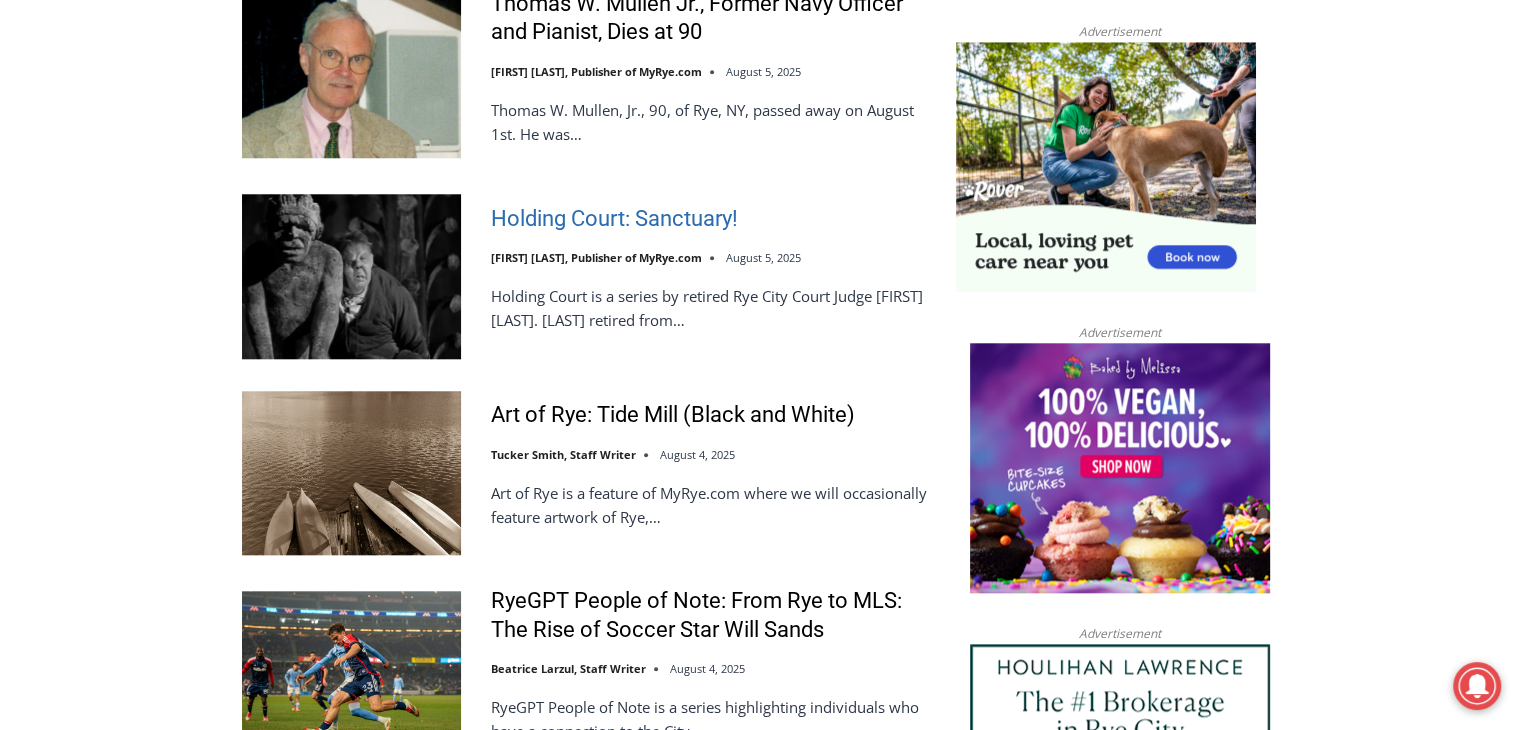 click on "Holding Court: Sanctuary!" at bounding box center (614, 219) 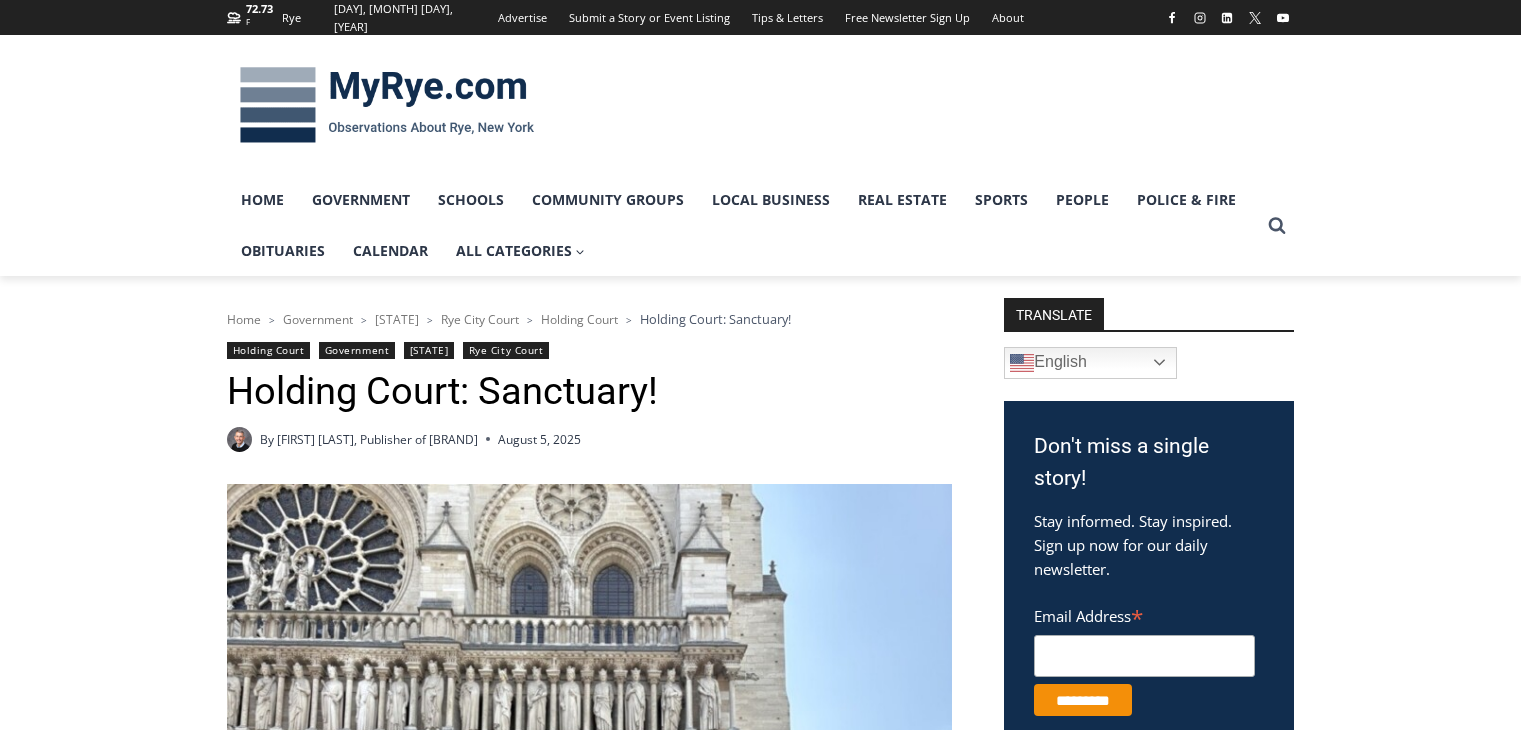 scroll, scrollTop: 0, scrollLeft: 0, axis: both 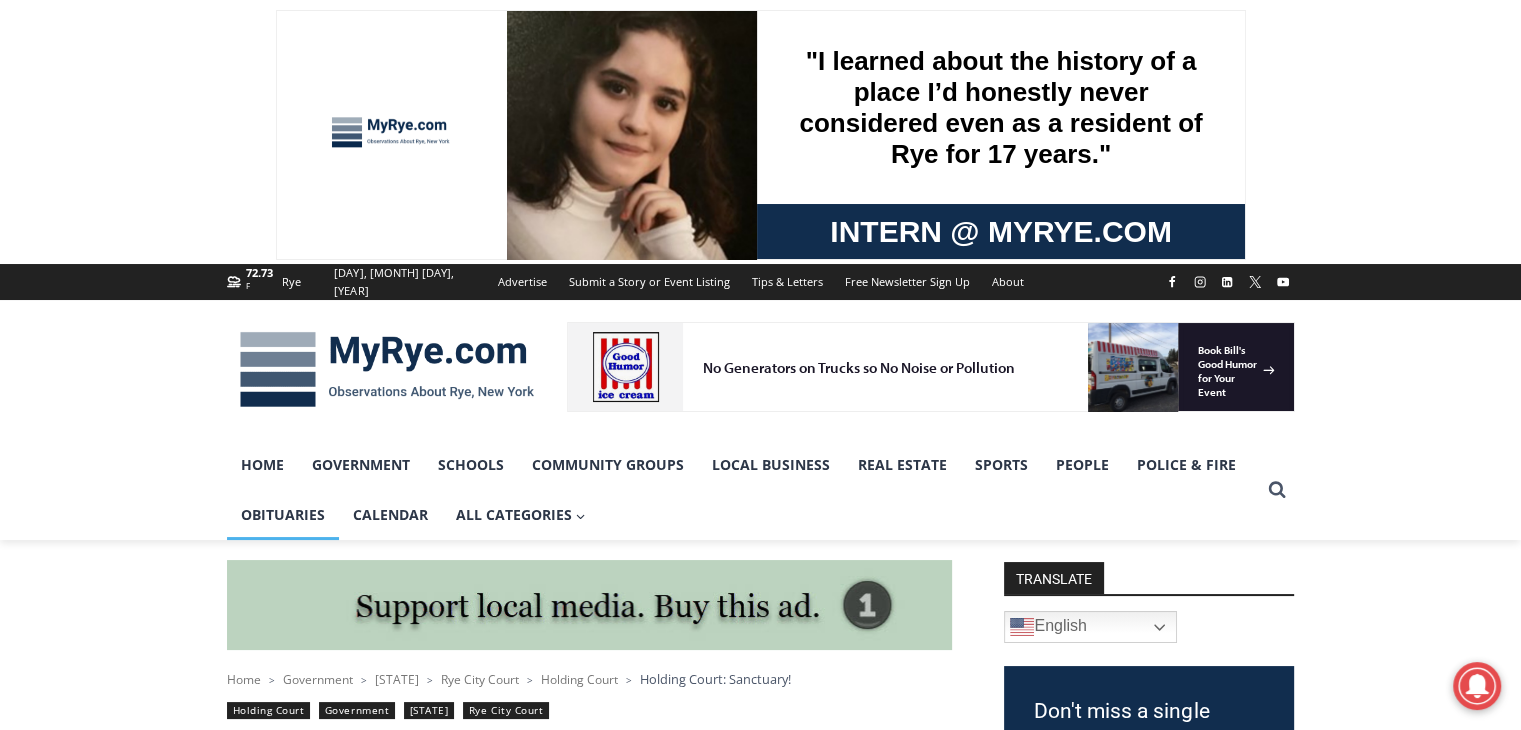 click on "Obituaries" at bounding box center [283, 515] 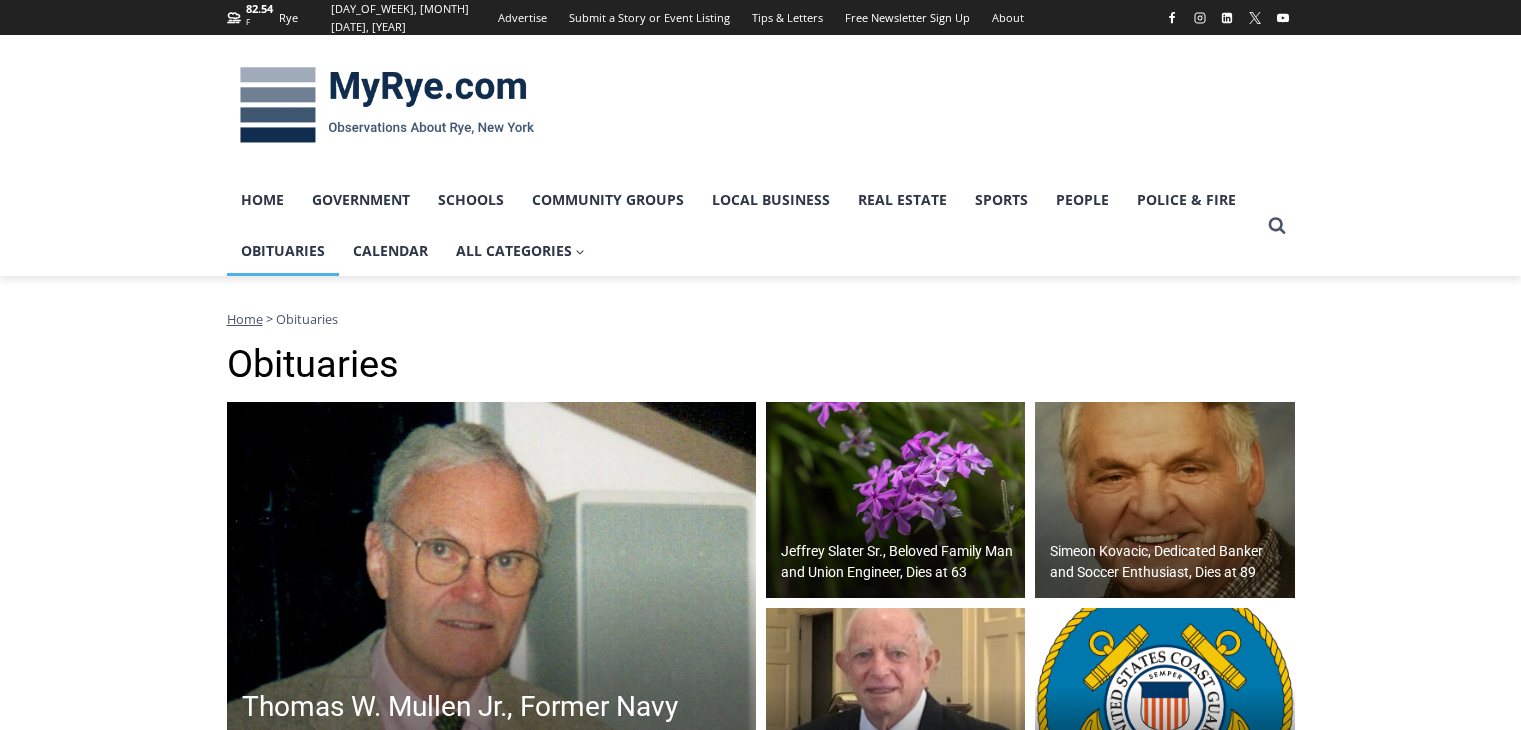 scroll, scrollTop: 0, scrollLeft: 0, axis: both 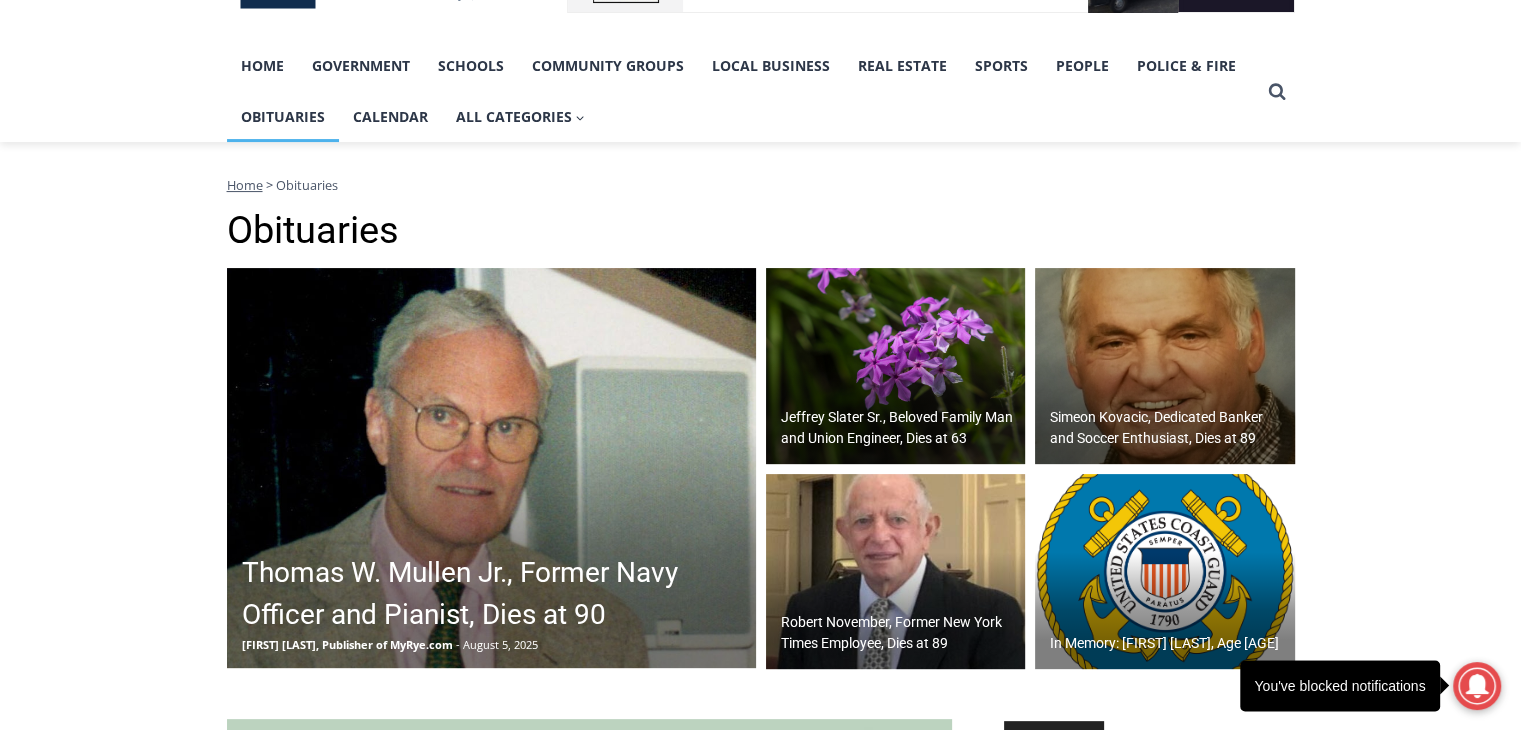 click on "Thomas W. Mullen Jr., Former Navy Officer and Pianist, Dies at 90" at bounding box center (496, 594) 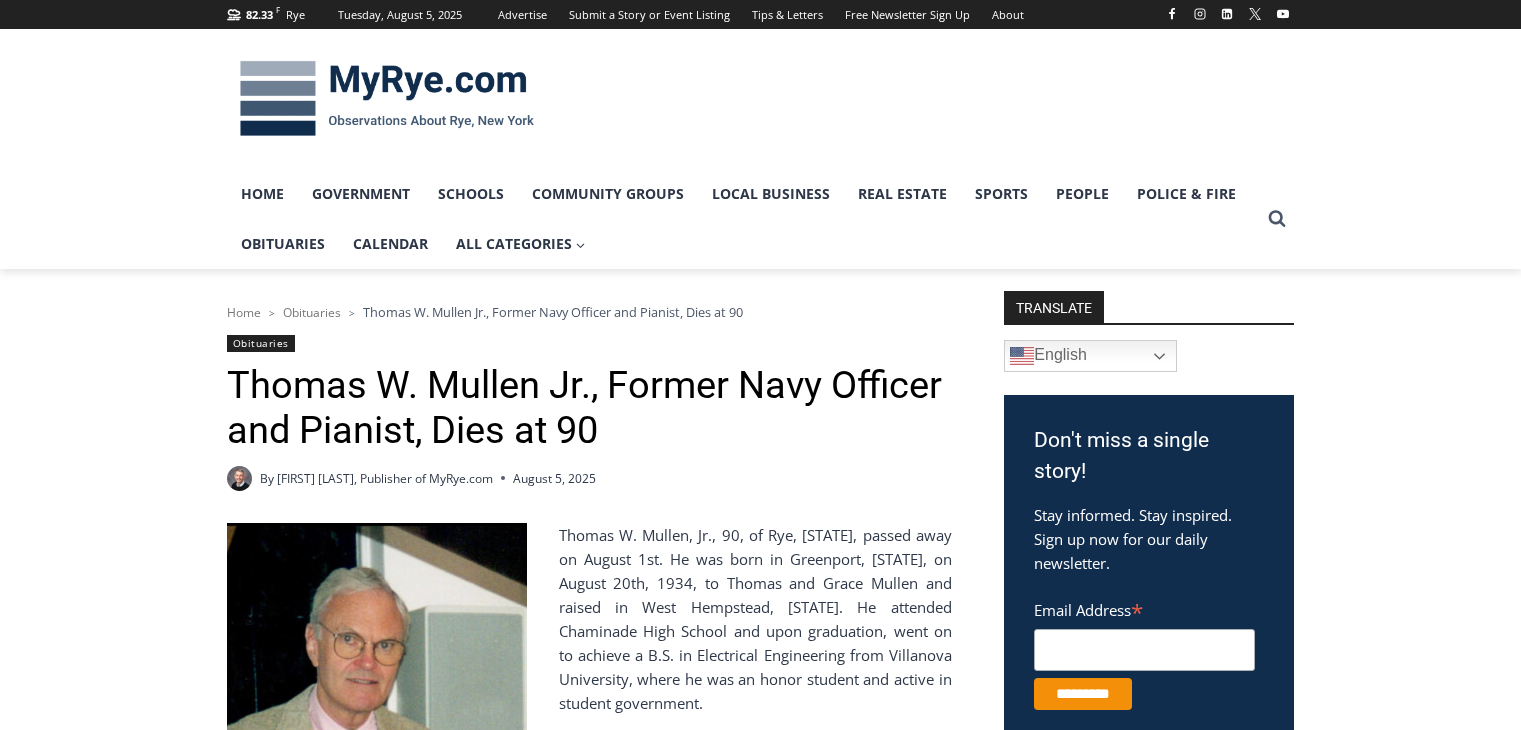 scroll, scrollTop: 0, scrollLeft: 0, axis: both 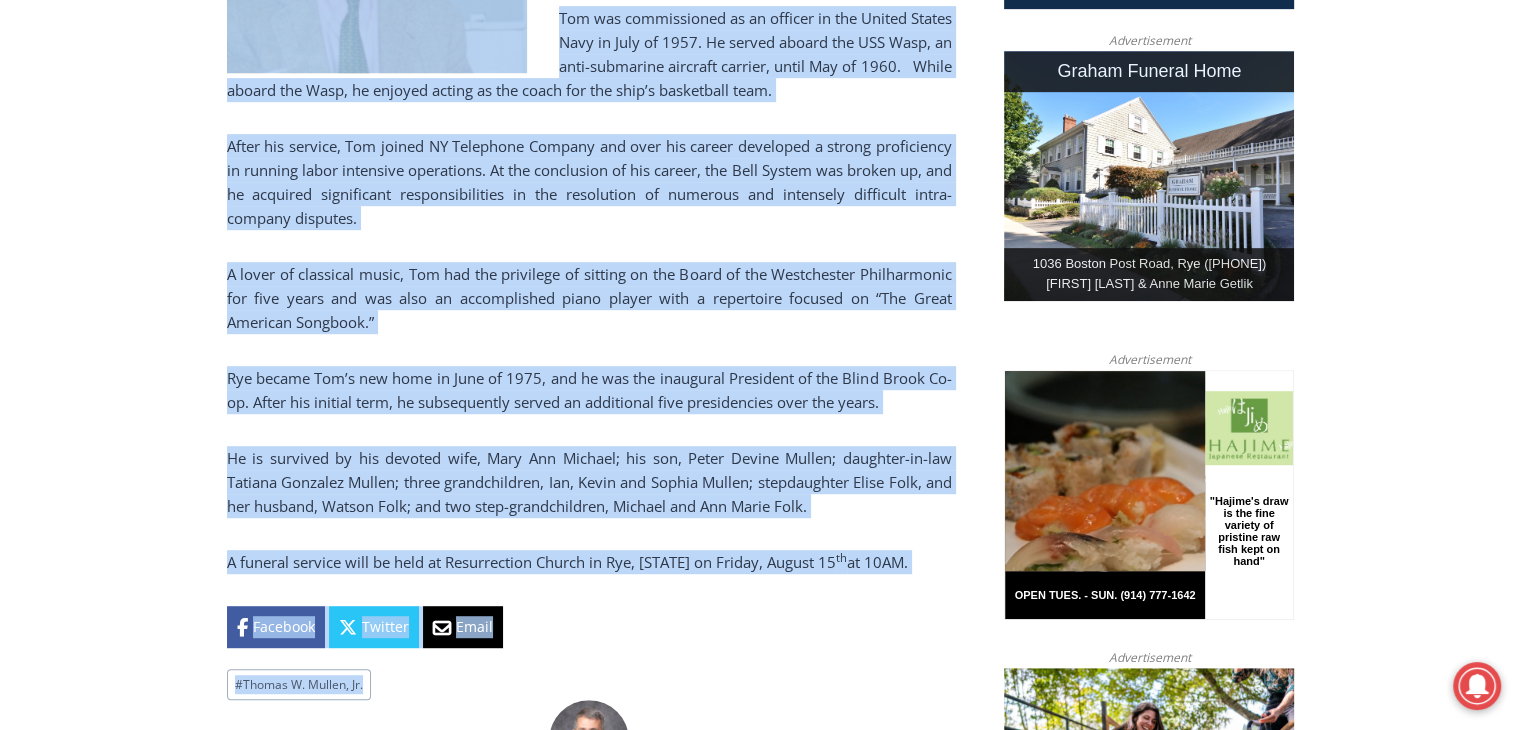 drag, startPoint x: 228, startPoint y: 333, endPoint x: 912, endPoint y: 589, distance: 730.3369 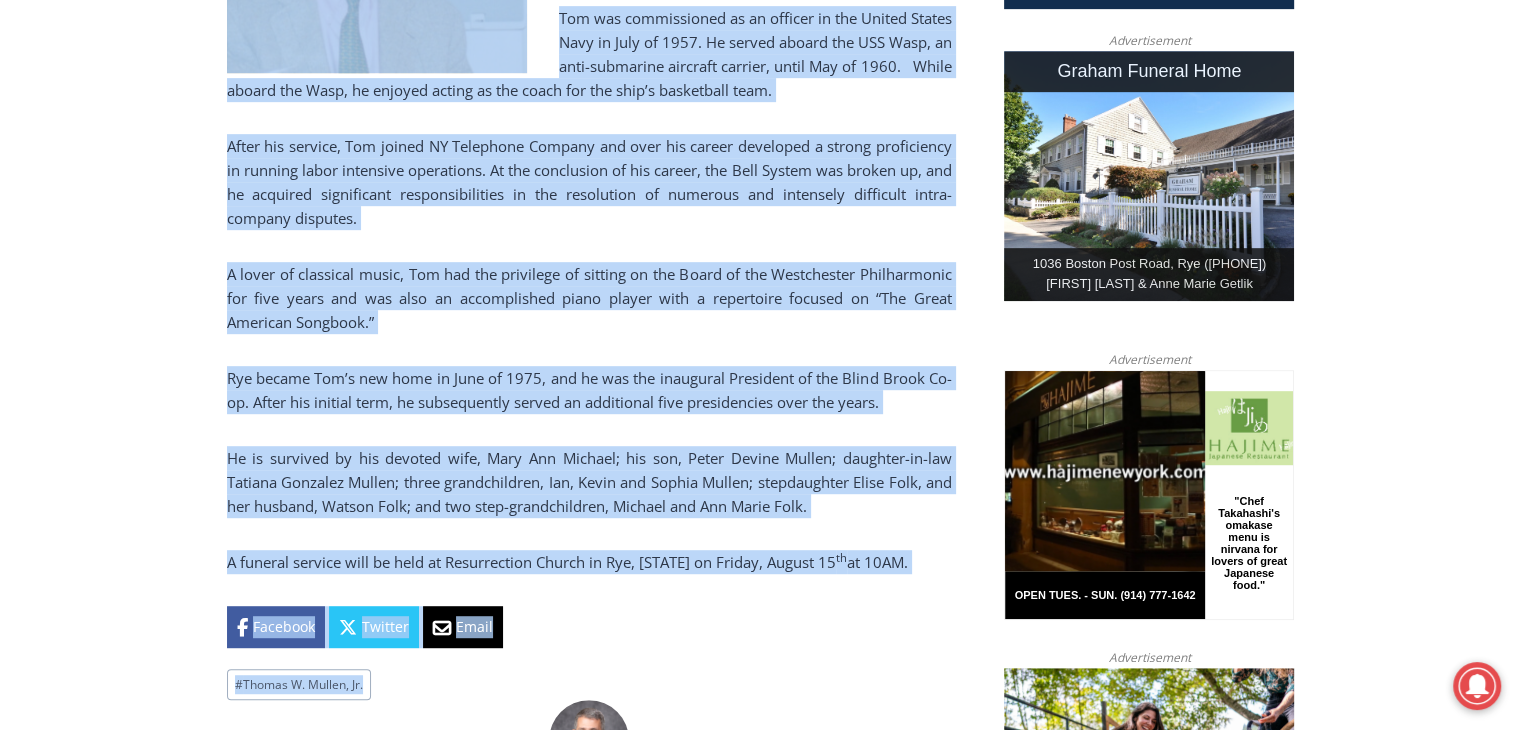 copy on "Thomas W. Mullen Jr., Former Navy Officer and Pianist, Dies at 90
By Jay Sears, Publisher of MyRye.com
August 5, 2025 August 5, 2025
Thomas W. Mullen, Jr., 90, of Rye, NY, passed away on August 1st. He was born in Greenport, NY, on August 20th, 1934, to Thomas and Grace Mullen and raised in West Hempstead, NY. He attended Chaminade High School and upon graduation, went on to achieve a B.S. in Electrical Engineering from Villanova University, where he was an honor student and active in student government.
Tom was commissioned as an officer in the United States Navy in July of 1957. He served aboard the USS Wasp, an anti-submarine aircraft carrier, until May of 1960.  While aboard the Wasp, he enjoyed acting as the coach for the ship’s basketball team.
After his service, Tom joined NY Telephone Company and over his career developed a strong proficiency in running labor intensive operations. At the conclusion of his career, the Bell System was broken up, and he acquired significa..." 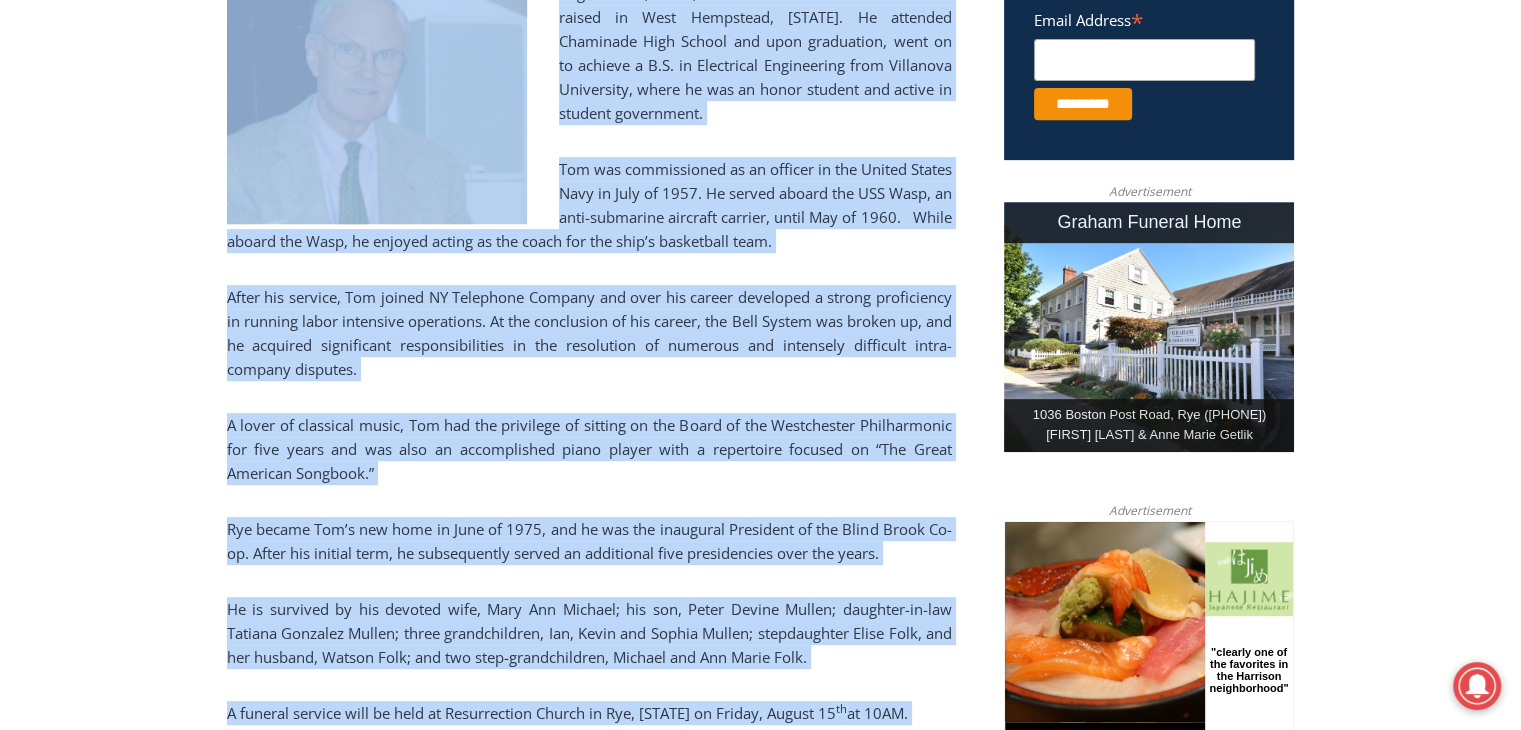 scroll, scrollTop: 0, scrollLeft: 0, axis: both 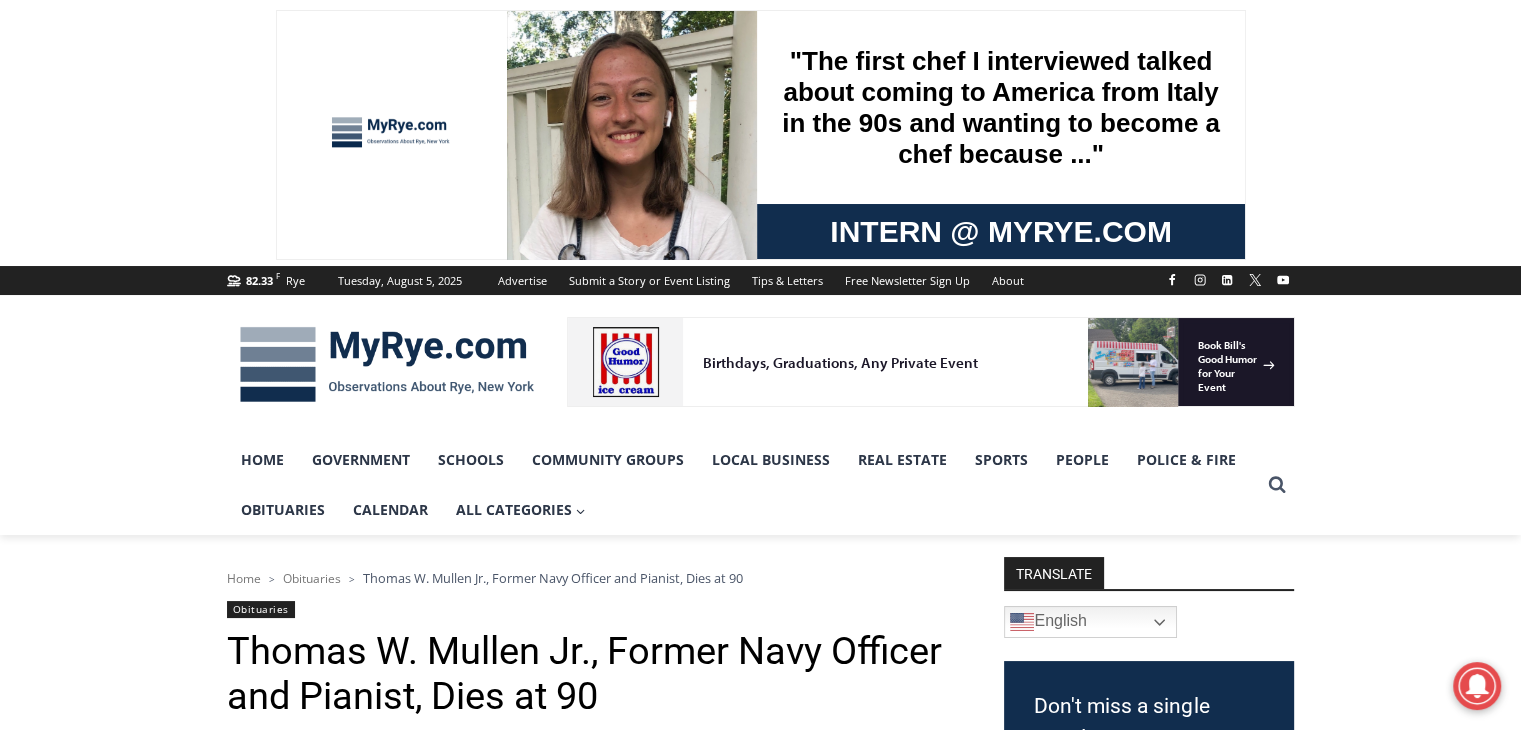 drag, startPoint x: 554, startPoint y: 391, endPoint x: 384, endPoint y: 369, distance: 171.41762 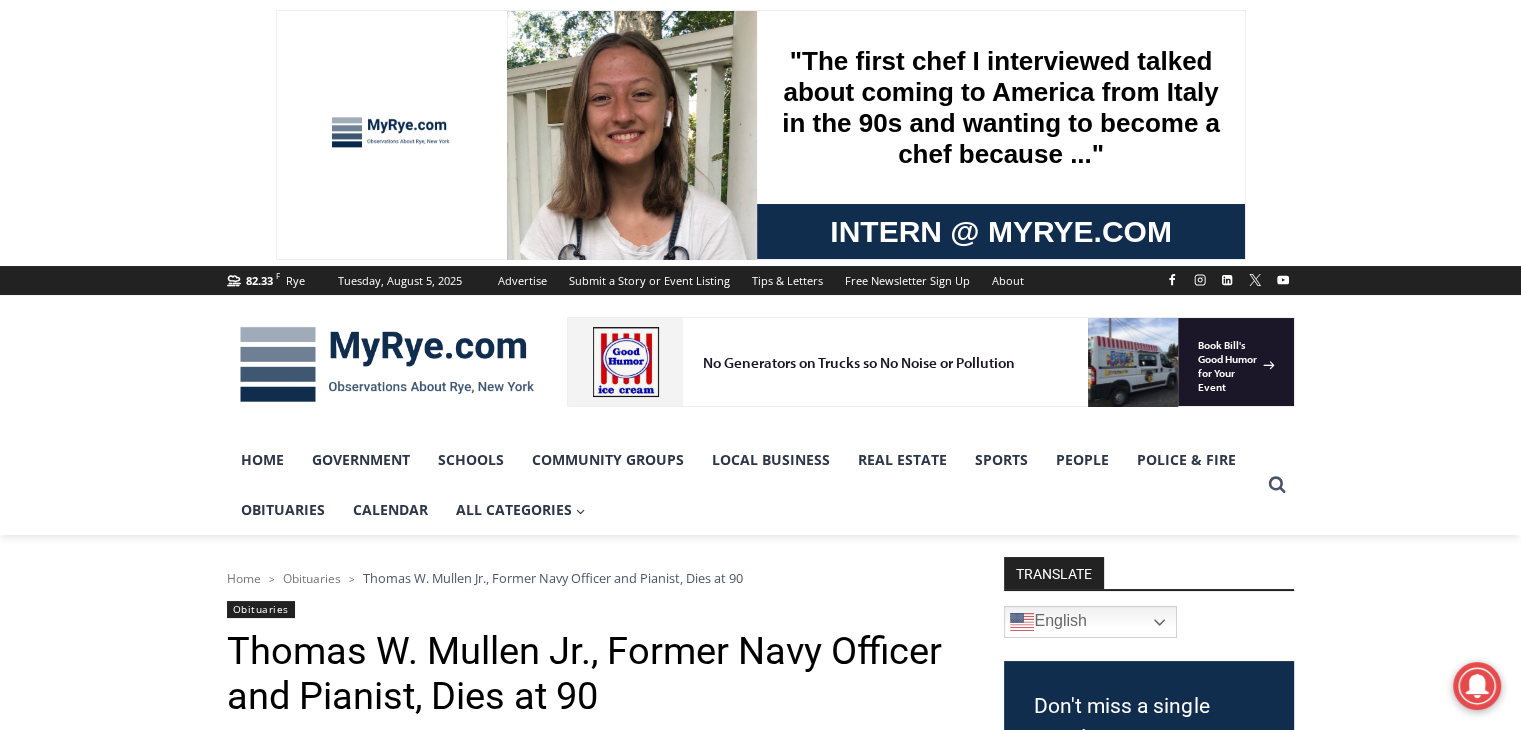 click at bounding box center (387, 365) 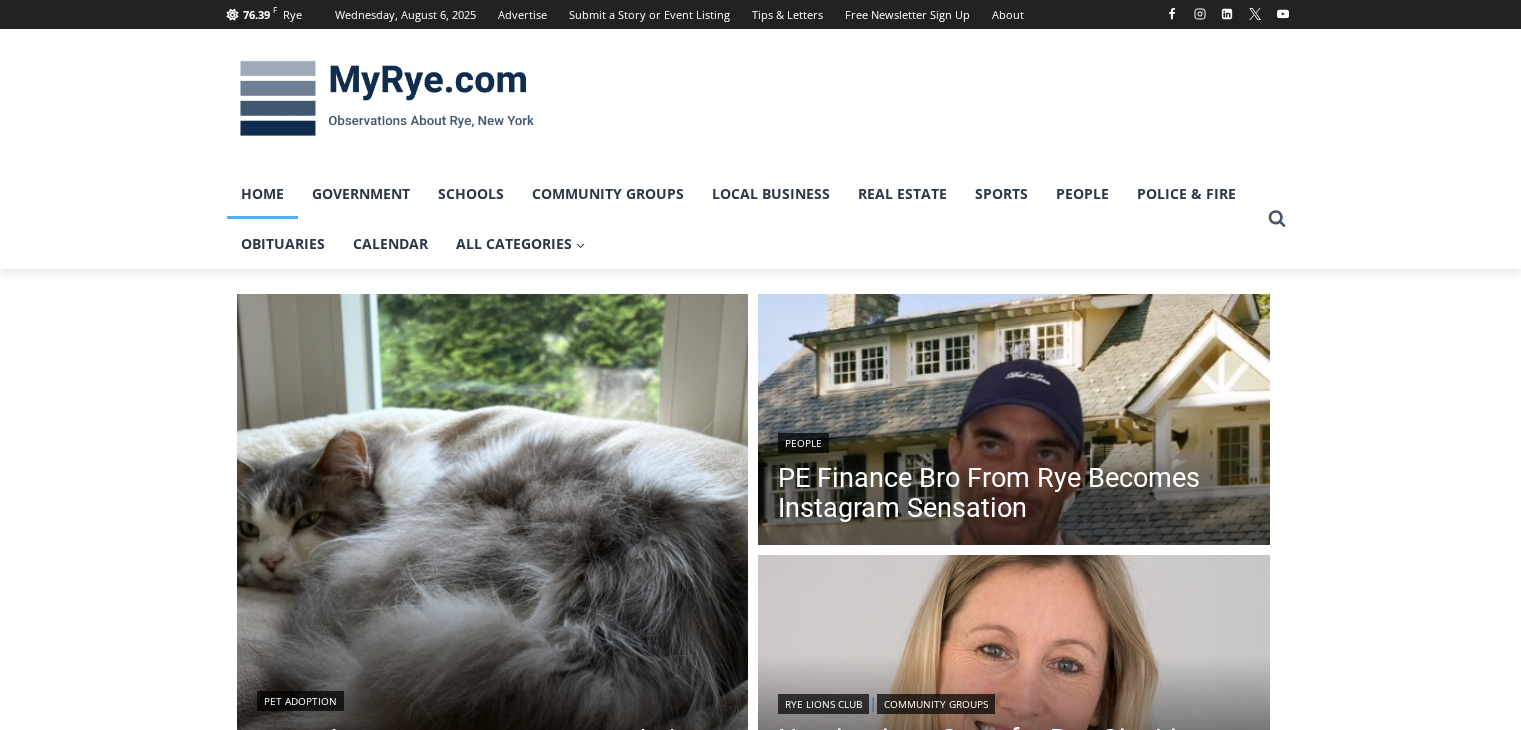 scroll, scrollTop: 0, scrollLeft: 0, axis: both 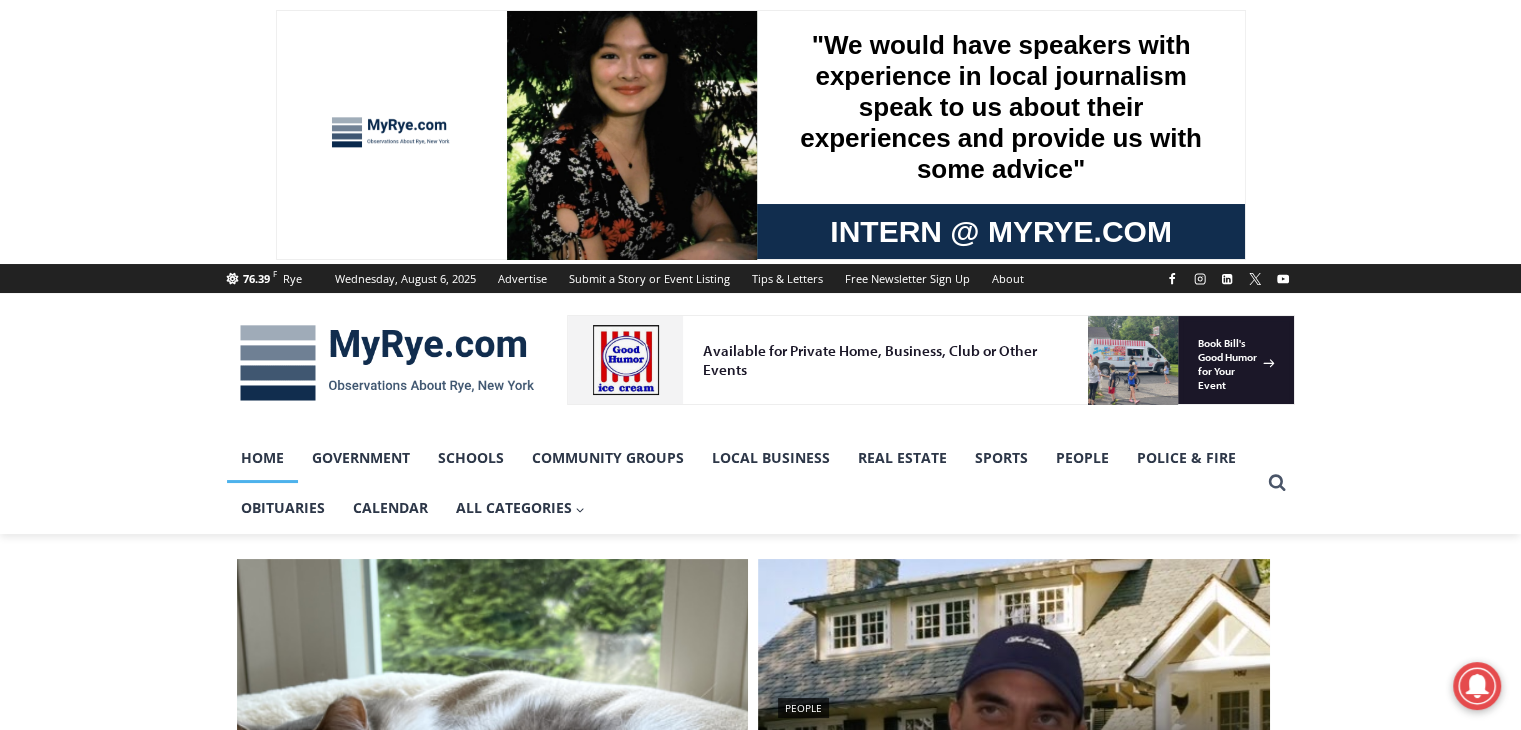 drag, startPoint x: 217, startPoint y: 315, endPoint x: 387, endPoint y: 401, distance: 190.51509 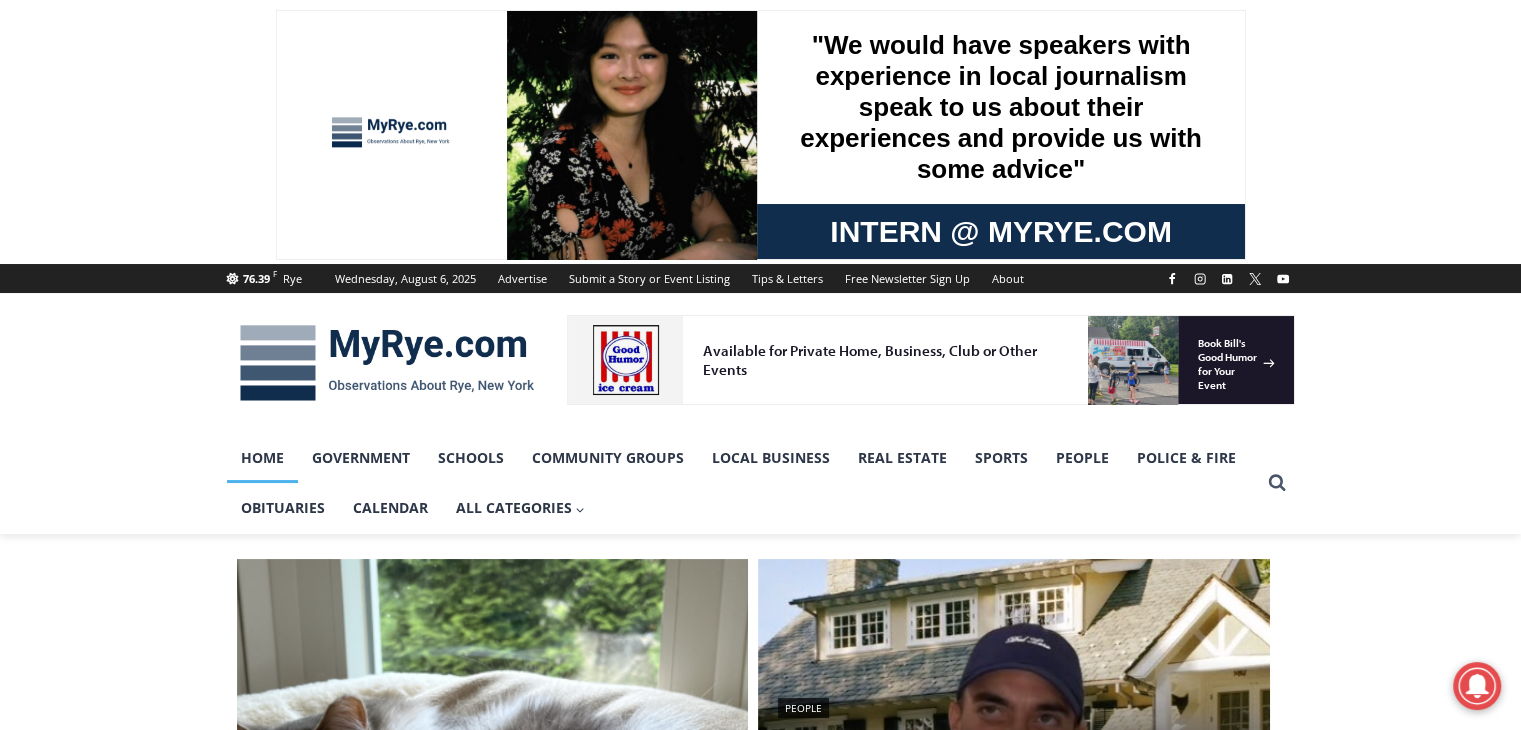 click at bounding box center [387, 363] 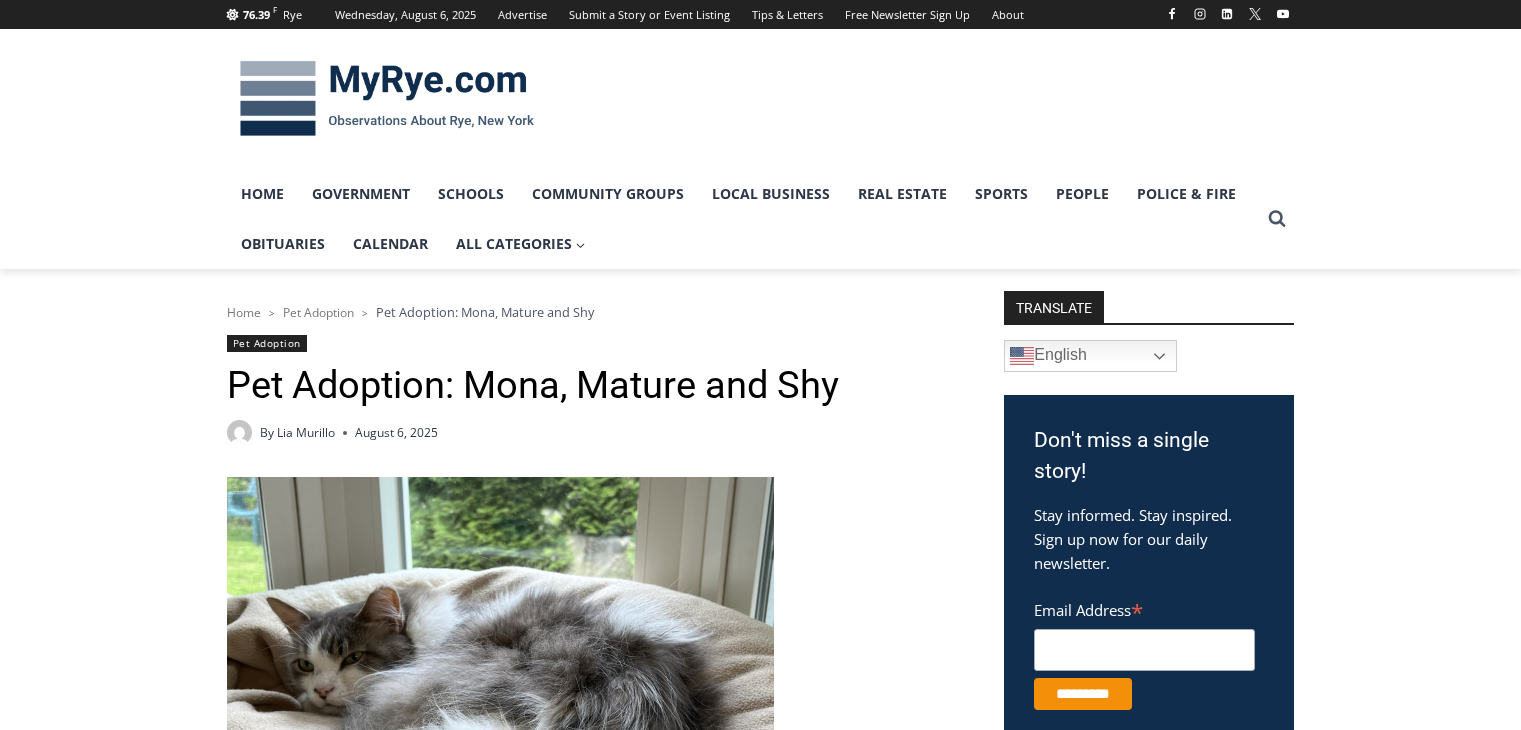 scroll, scrollTop: 0, scrollLeft: 0, axis: both 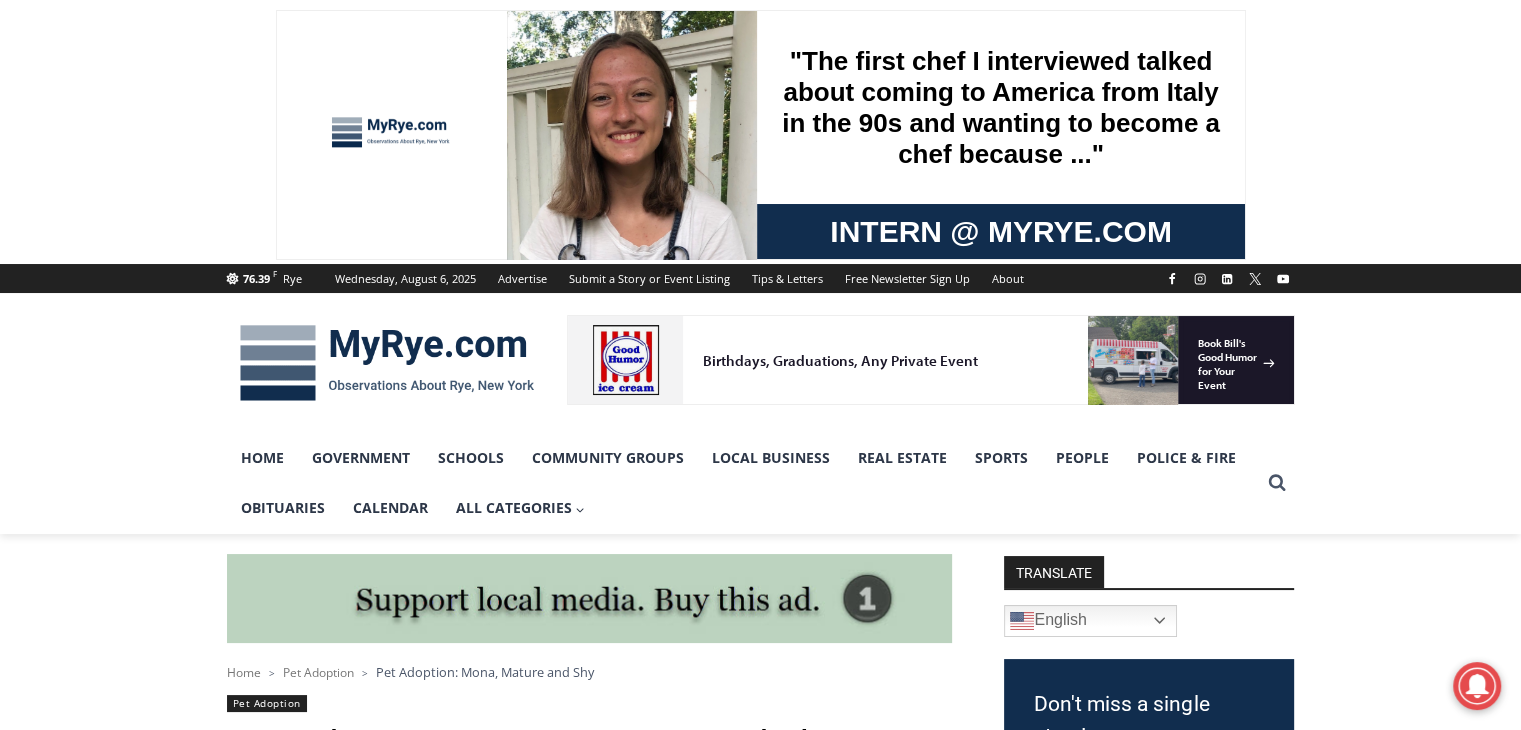 drag, startPoint x: 552, startPoint y: 373, endPoint x: 357, endPoint y: 369, distance: 195.04102 